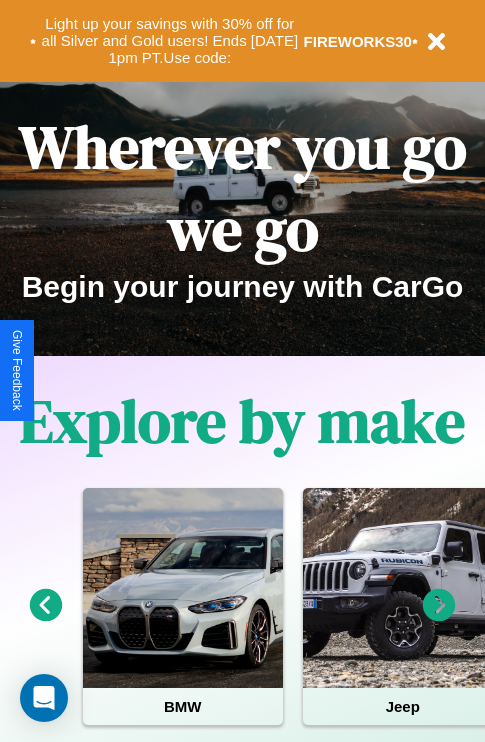 scroll, scrollTop: 0, scrollLeft: 0, axis: both 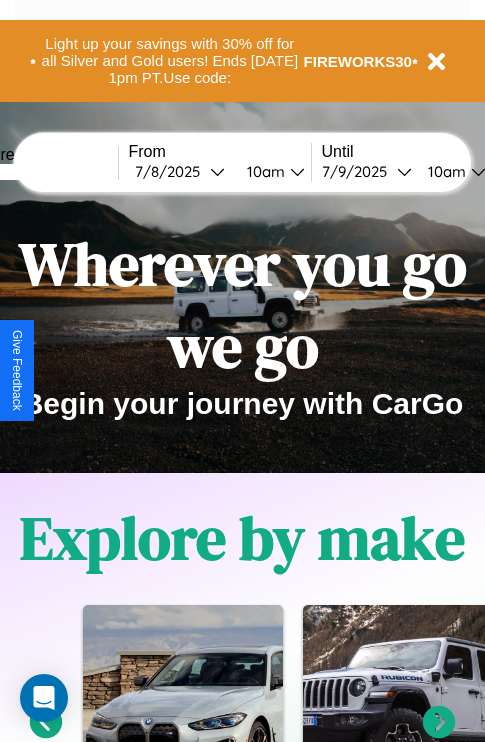 click at bounding box center [43, 172] 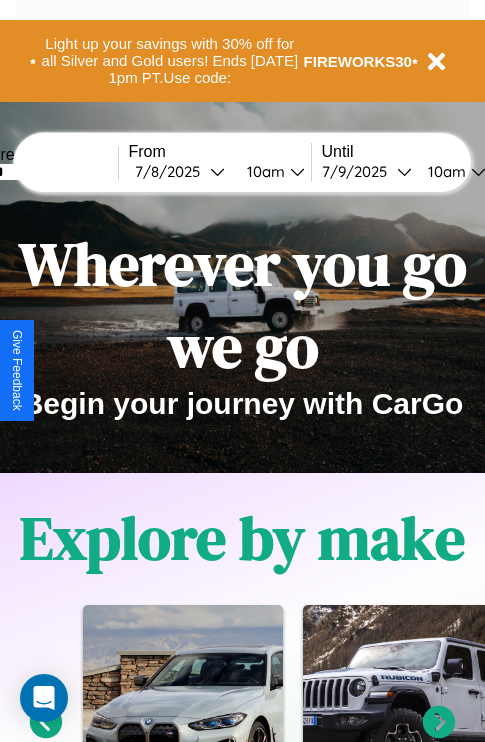 type on "******" 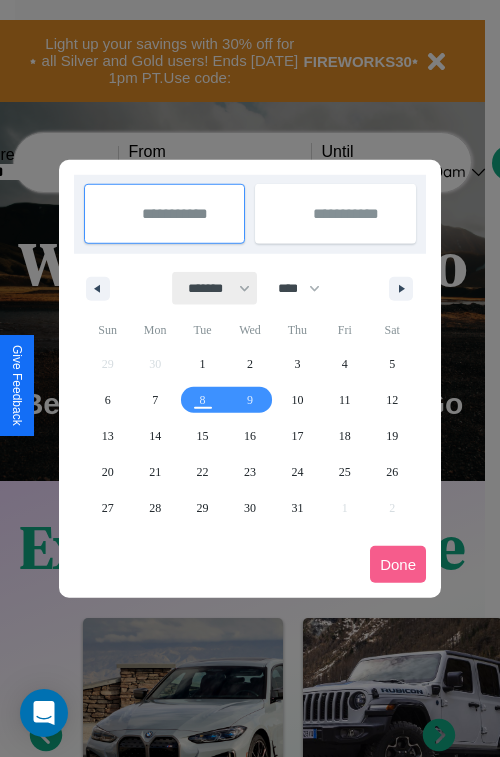 click on "******* ******** ***** ***** *** **** **** ****** ********* ******* ******** ********" at bounding box center [215, 288] 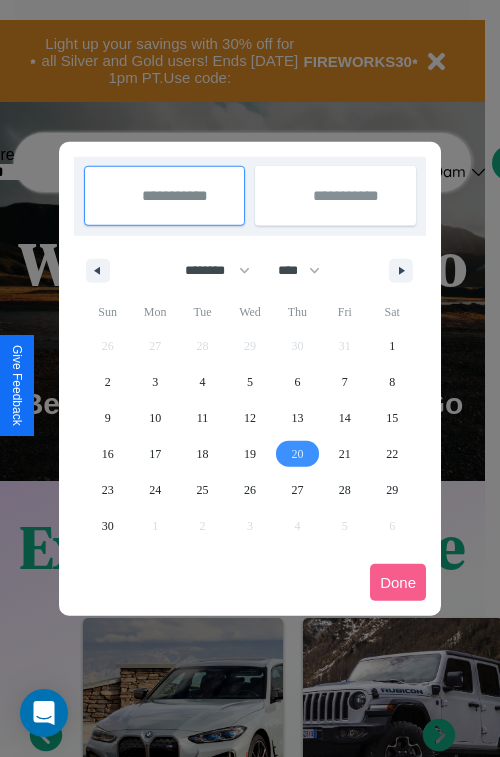 click on "20" at bounding box center (297, 454) 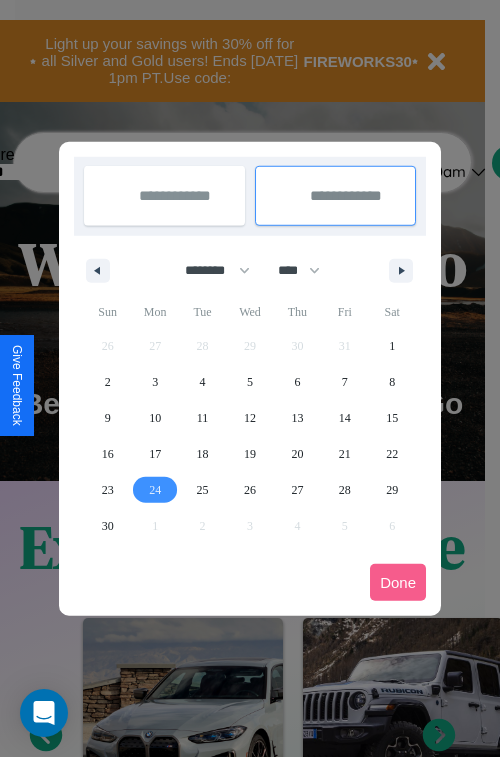 click on "24" at bounding box center (155, 490) 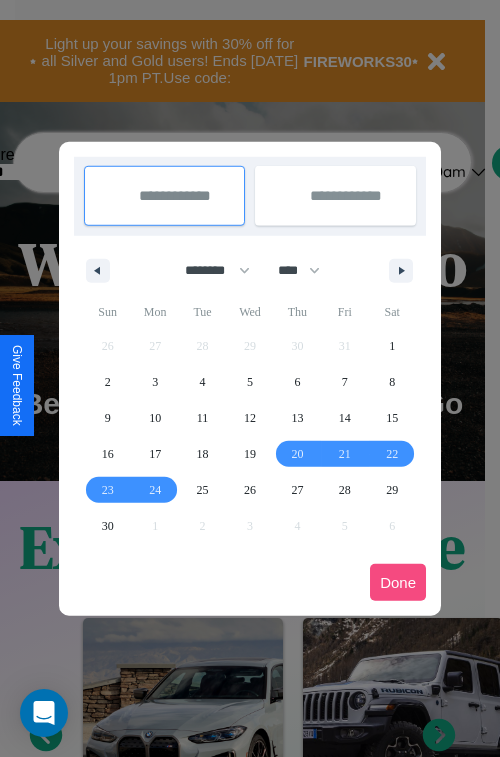 click on "Done" at bounding box center [398, 582] 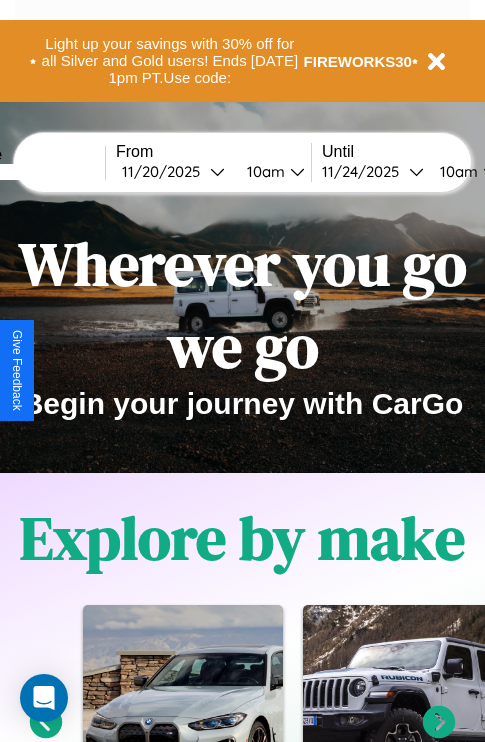 scroll, scrollTop: 0, scrollLeft: 80, axis: horizontal 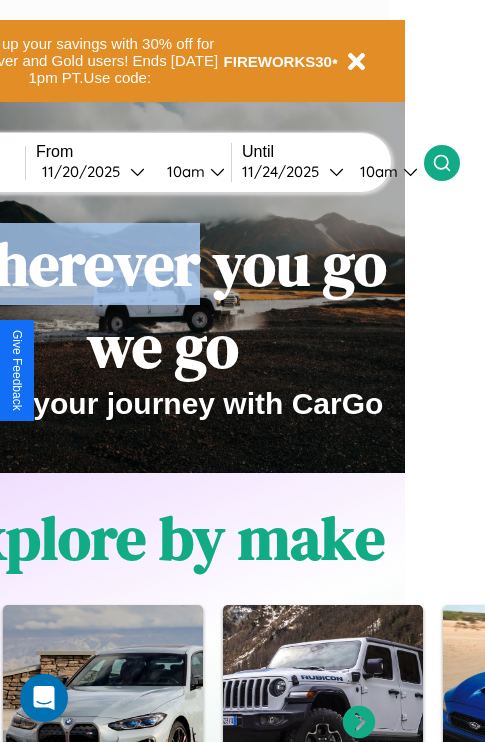 click 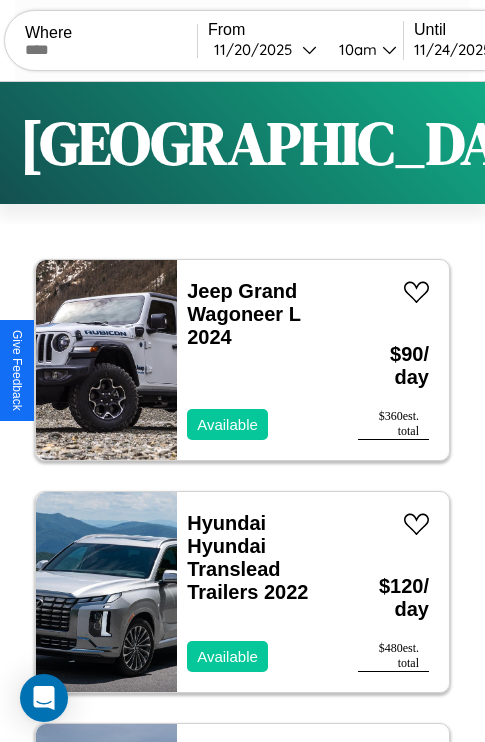 scroll, scrollTop: 95, scrollLeft: 0, axis: vertical 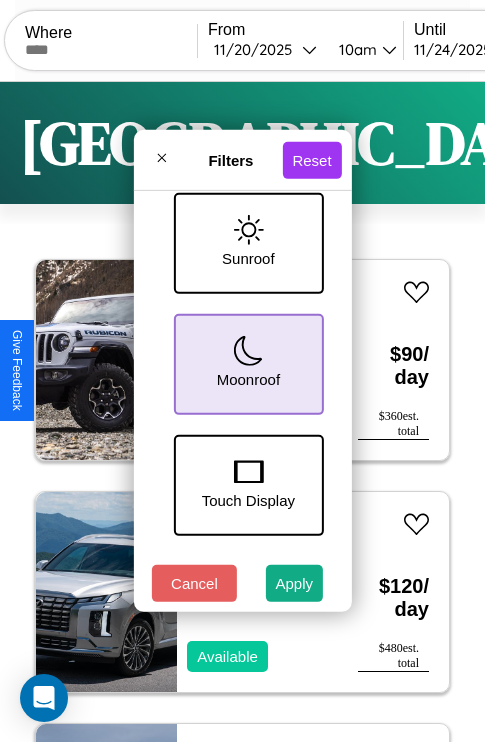 click 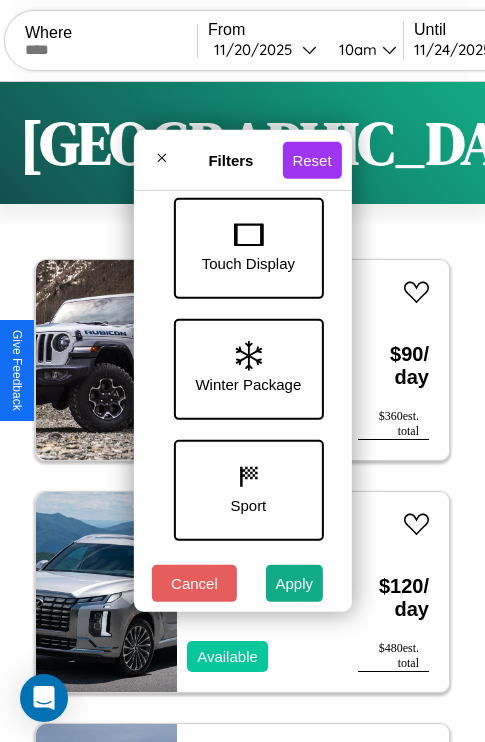 scroll, scrollTop: 651, scrollLeft: 0, axis: vertical 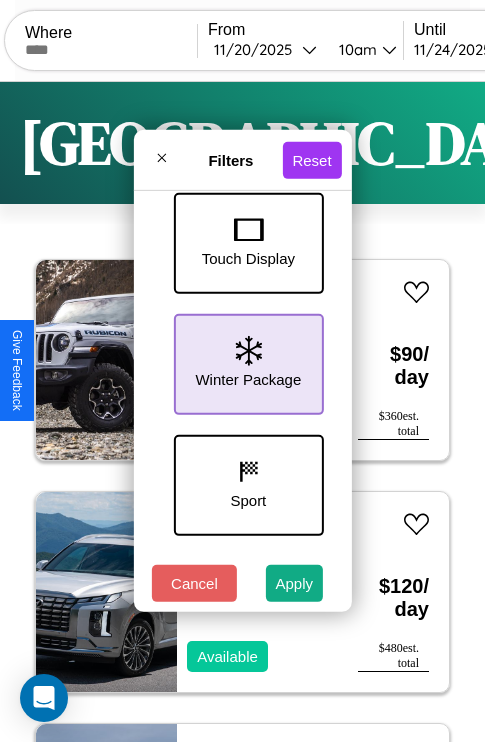 click 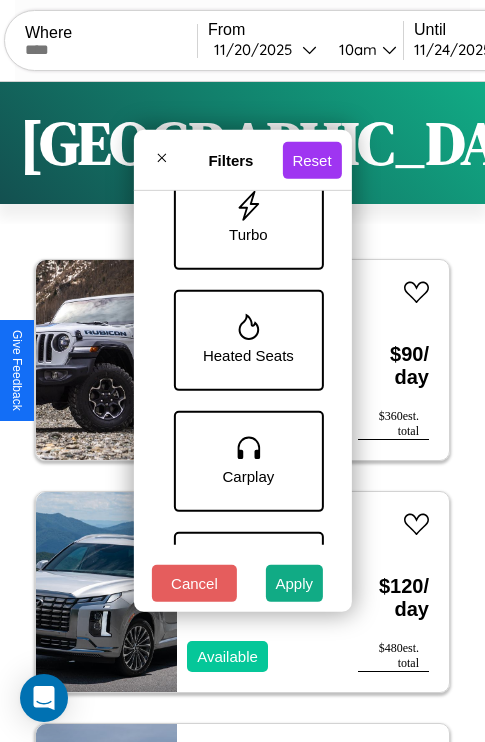 scroll, scrollTop: 1374, scrollLeft: 0, axis: vertical 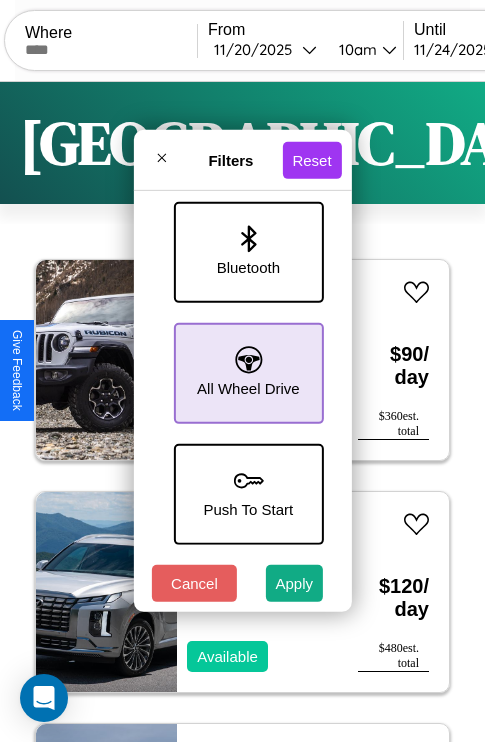 click 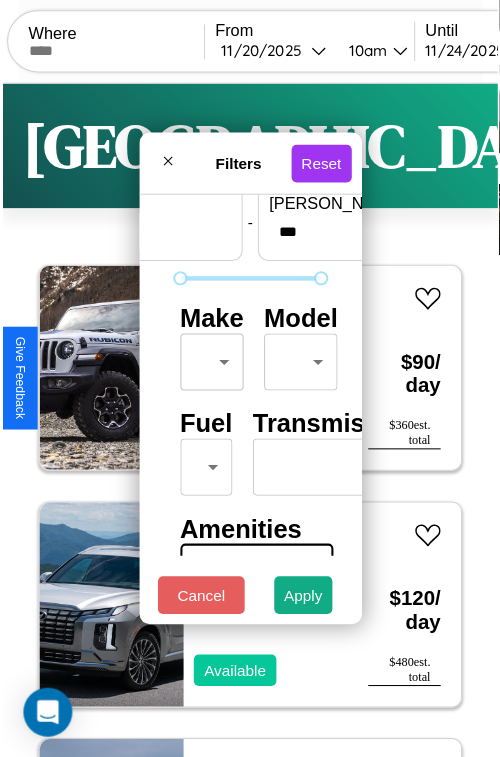 scroll, scrollTop: 59, scrollLeft: 0, axis: vertical 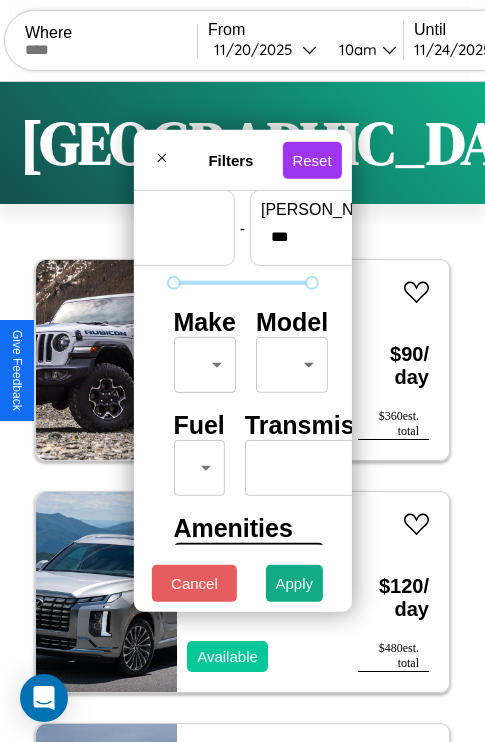 click on "CarGo Where From [DATE] 10am Until [DATE] 10am Become a Host Login Sign Up Denver Filters 152  cars in this area These cars can be picked up in this city. Jeep   Grand Wagoneer L   2024 Available $ 90  / day $ 360  est. total Hyundai   Hyundai Translead Trailers   2022 Available $ 120  / day $ 480  est. total Hummer   H2   2023 Available $ 110  / day $ 440  est. total Kia   Sportage   2020 Available $ 120  / day $ 480  est. total Chrysler   New Yorker   2024 Available $ 80  / day $ 320  est. total Land Rover   Defender   2021 Available $ 70  / day $ 280  est. total Buick   Enclave   2016 Available $ 110  / day $ 440  est. total Honda   FourTrax   2023 Available $ 60  / day $ 240  est. total Nissan   Murano   2017 Available $ 170  / day $ 680  est. total Volkswagen   Taos   2024 Available $ 180  / day $ 720  est. total Infiniti   JX35   2020 Available $ 80  / day $ 320  est. total Aston [PERSON_NAME]   V8   2014 Available $ 200  / day $ 800  est. total Hummer   H3T   2016 Available $ 100  / day $ 400" at bounding box center [242, 412] 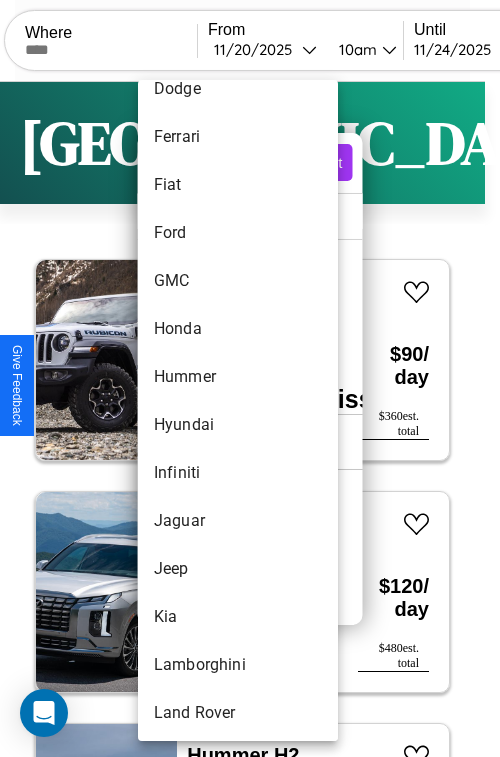 scroll, scrollTop: 566, scrollLeft: 0, axis: vertical 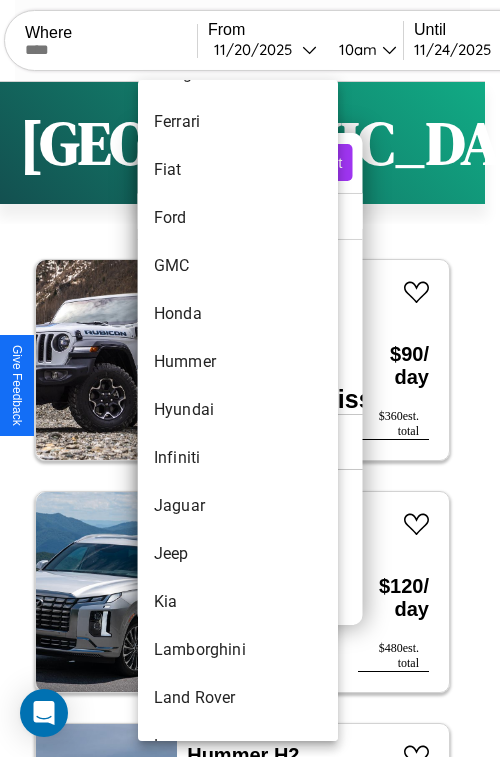 click on "Hyundai" at bounding box center [238, 410] 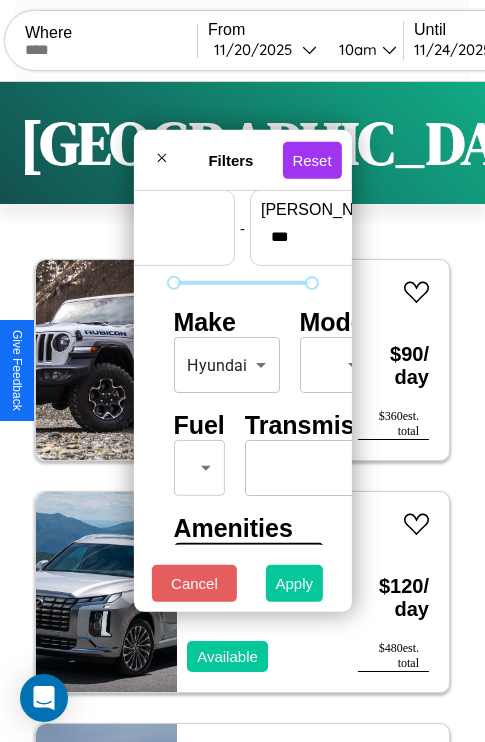 click on "Apply" at bounding box center [295, 583] 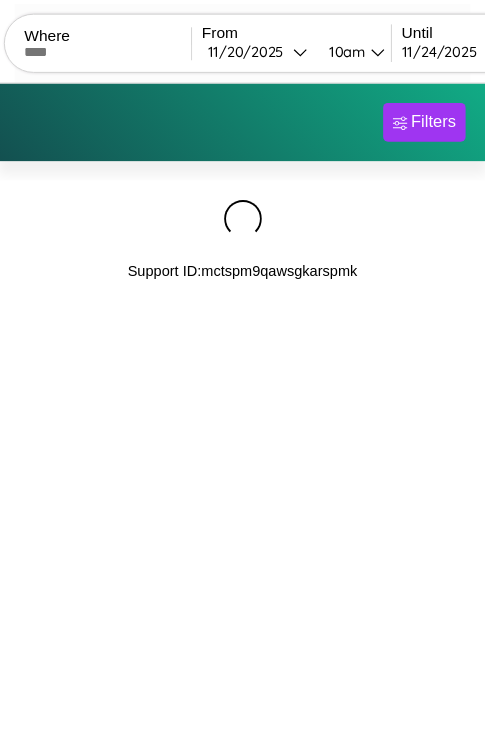 scroll, scrollTop: 0, scrollLeft: 0, axis: both 